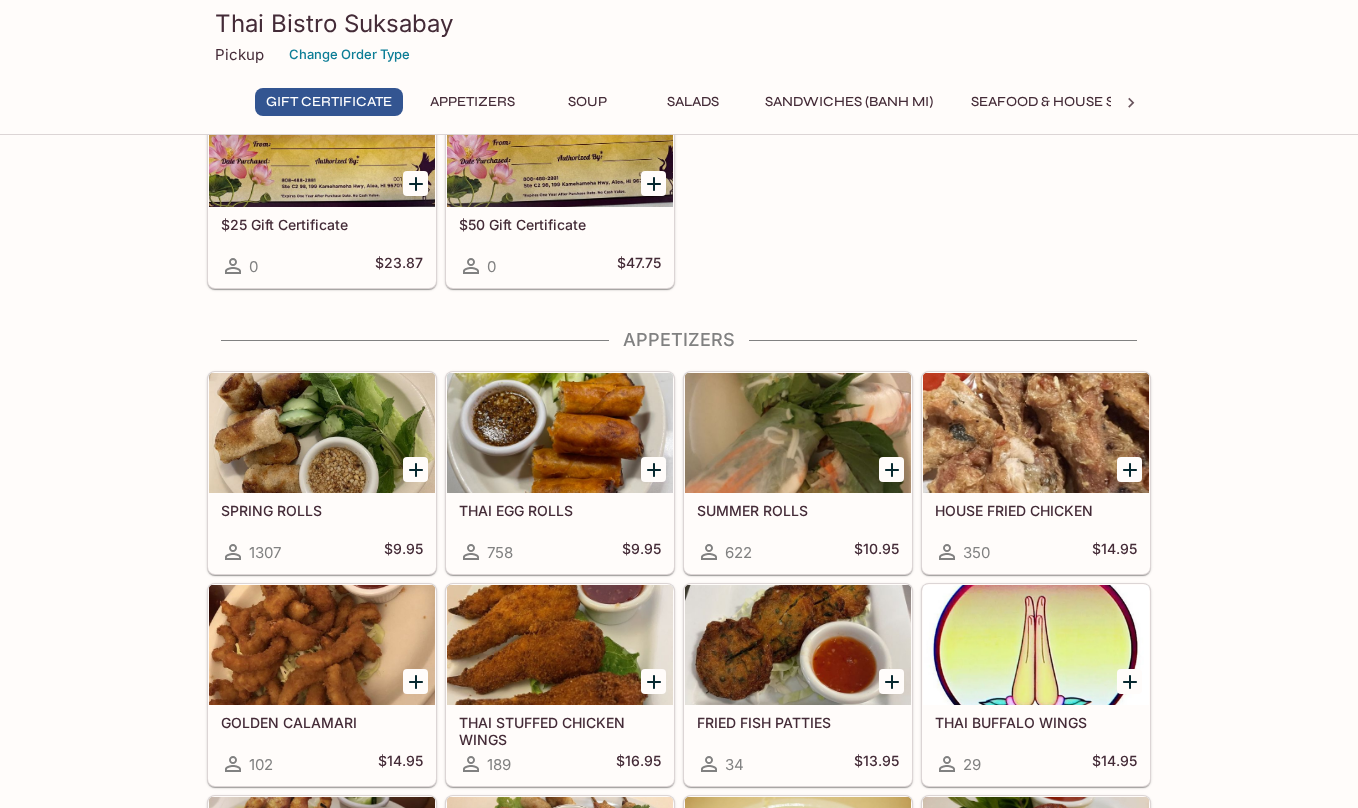 scroll, scrollTop: 132, scrollLeft: 0, axis: vertical 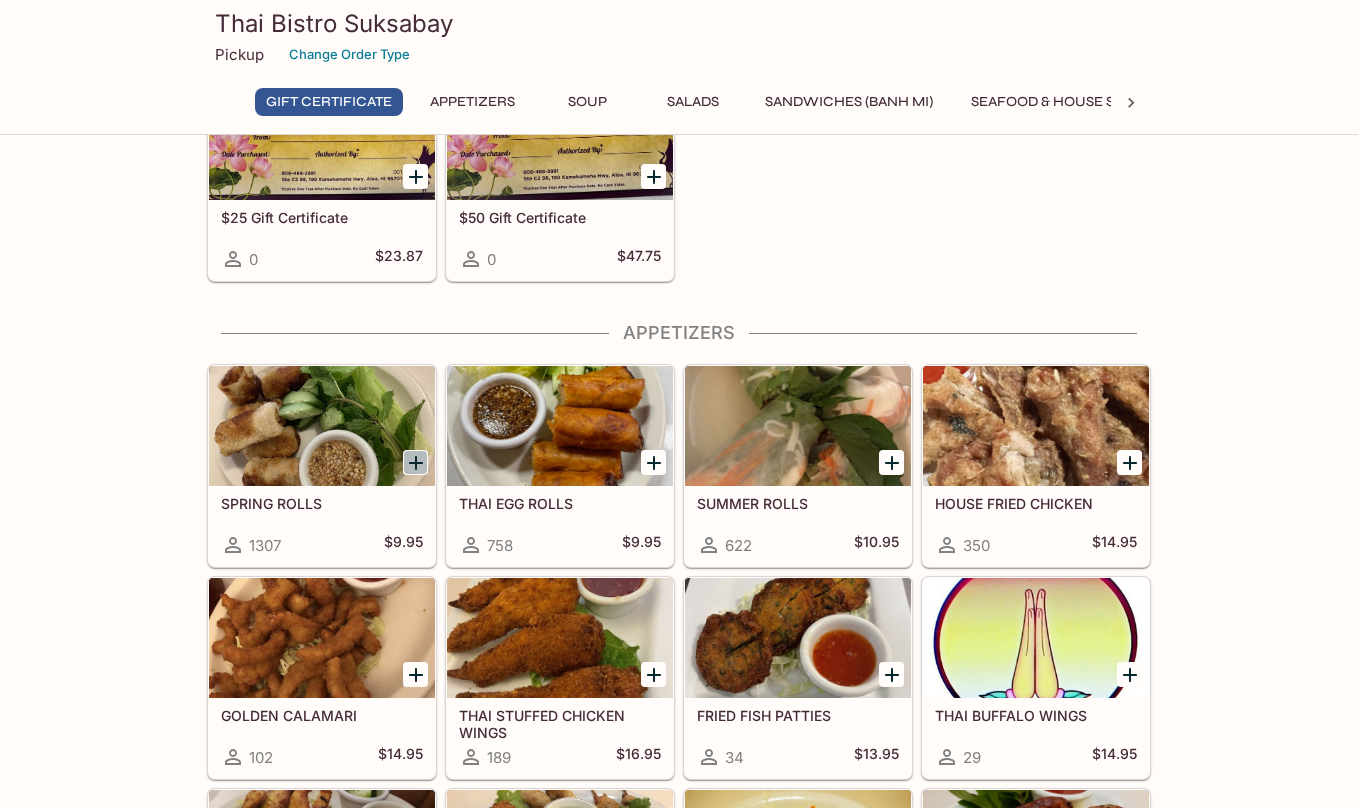 click 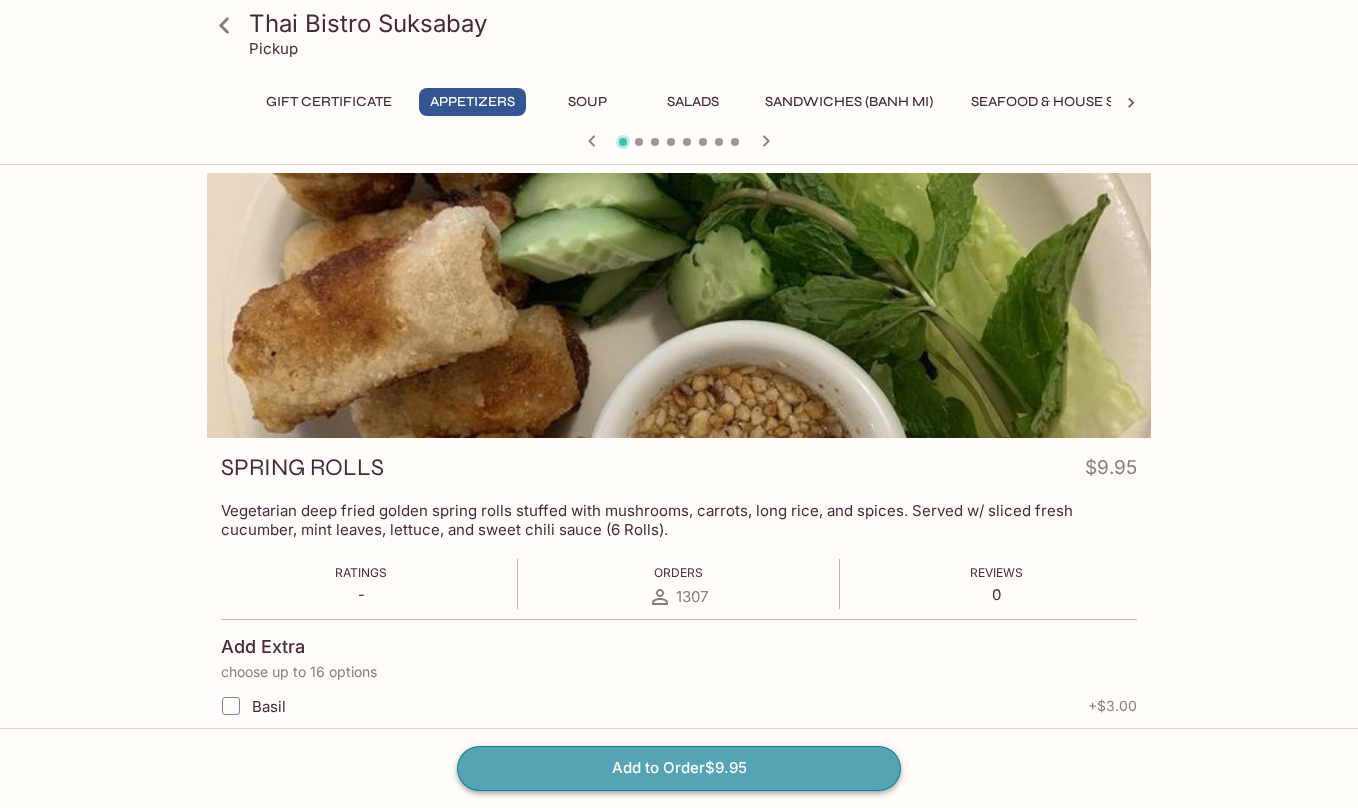 click on "Add to Order  $9.95" at bounding box center [679, 768] 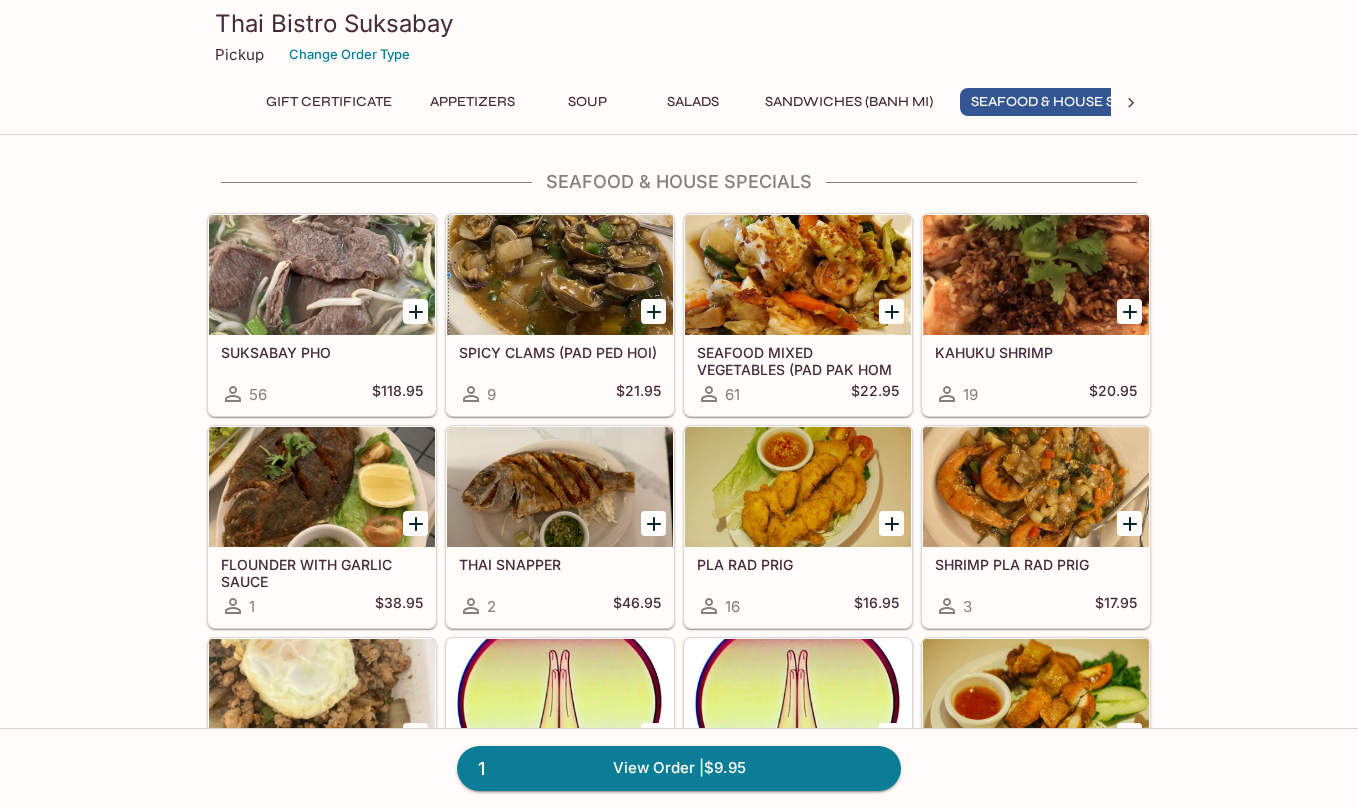 scroll, scrollTop: 2282, scrollLeft: 0, axis: vertical 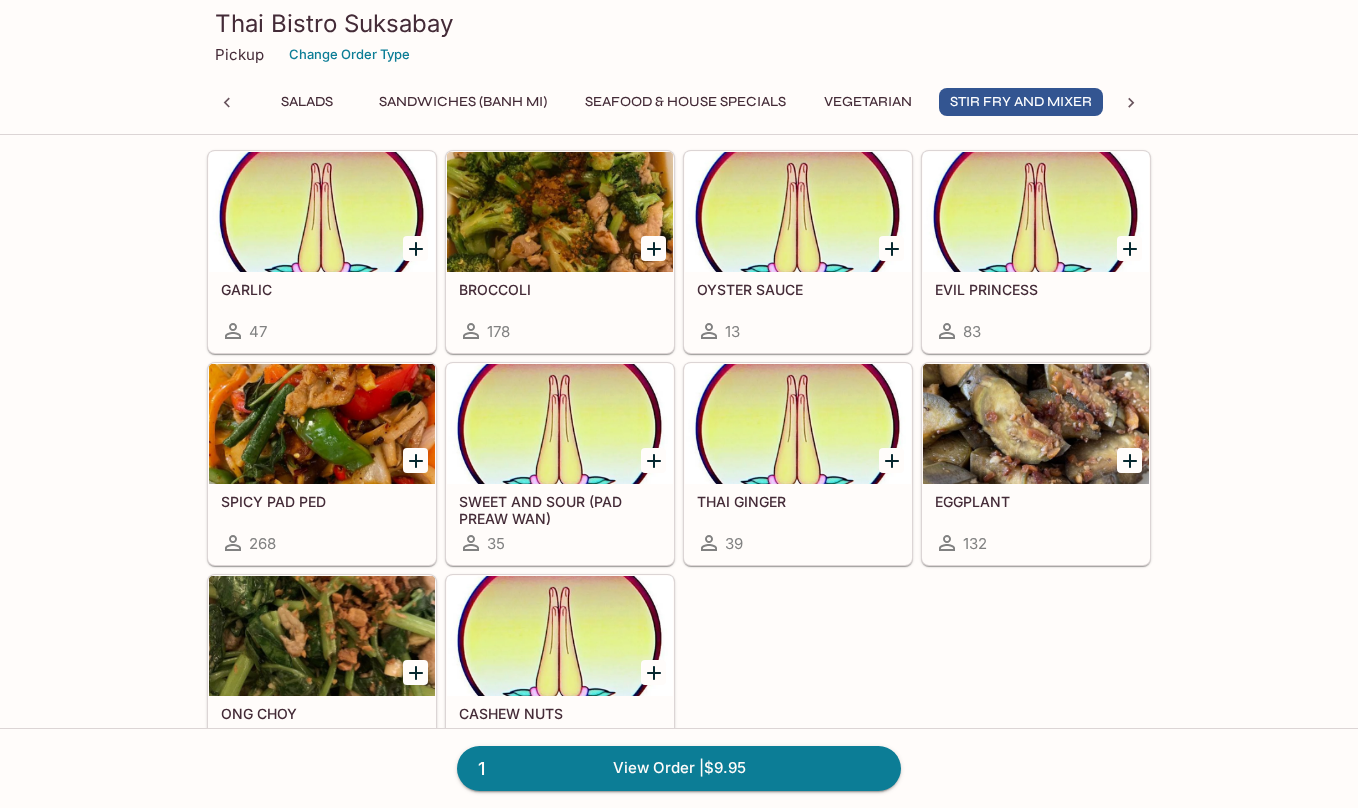 click on "SWEET AND SOUR (PAD PREAW WAN)" at bounding box center (560, 509) 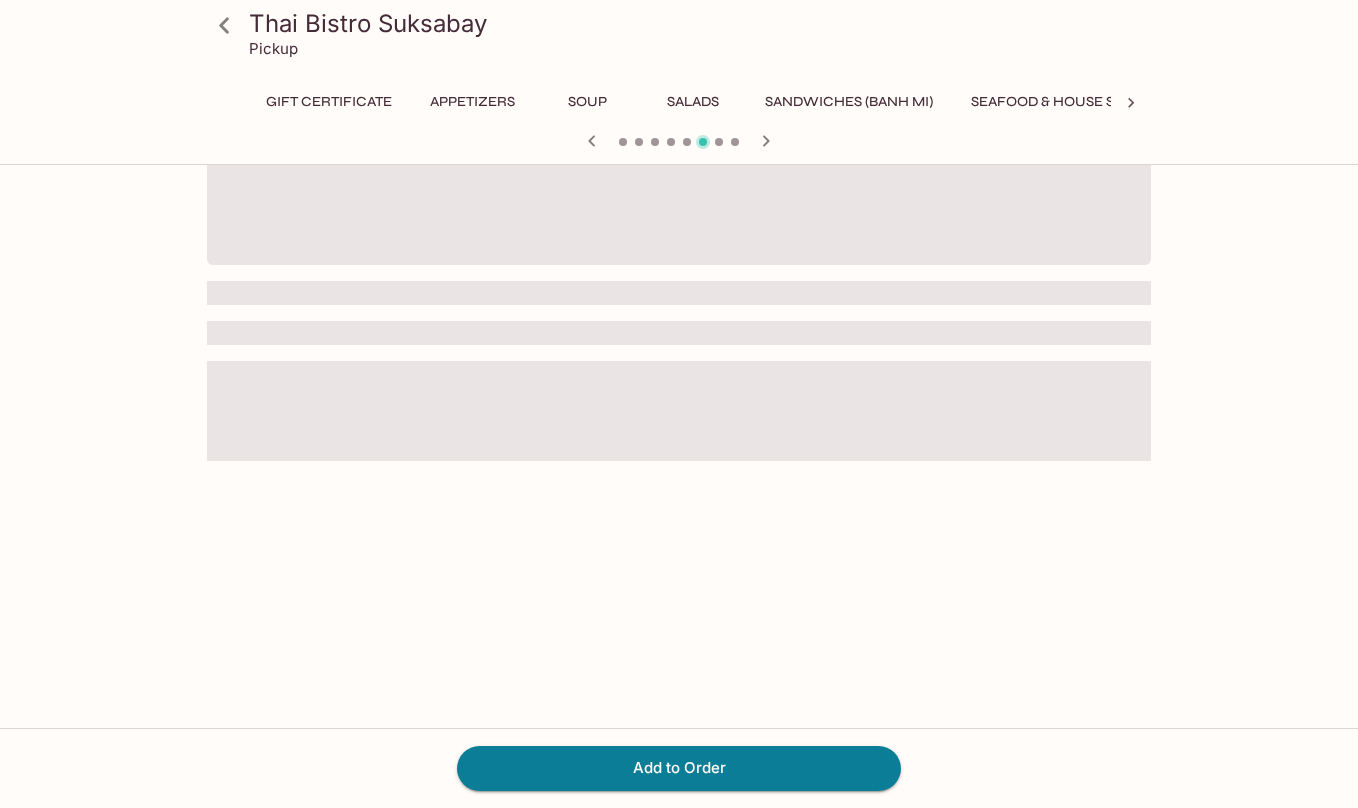 scroll, scrollTop: 0, scrollLeft: 0, axis: both 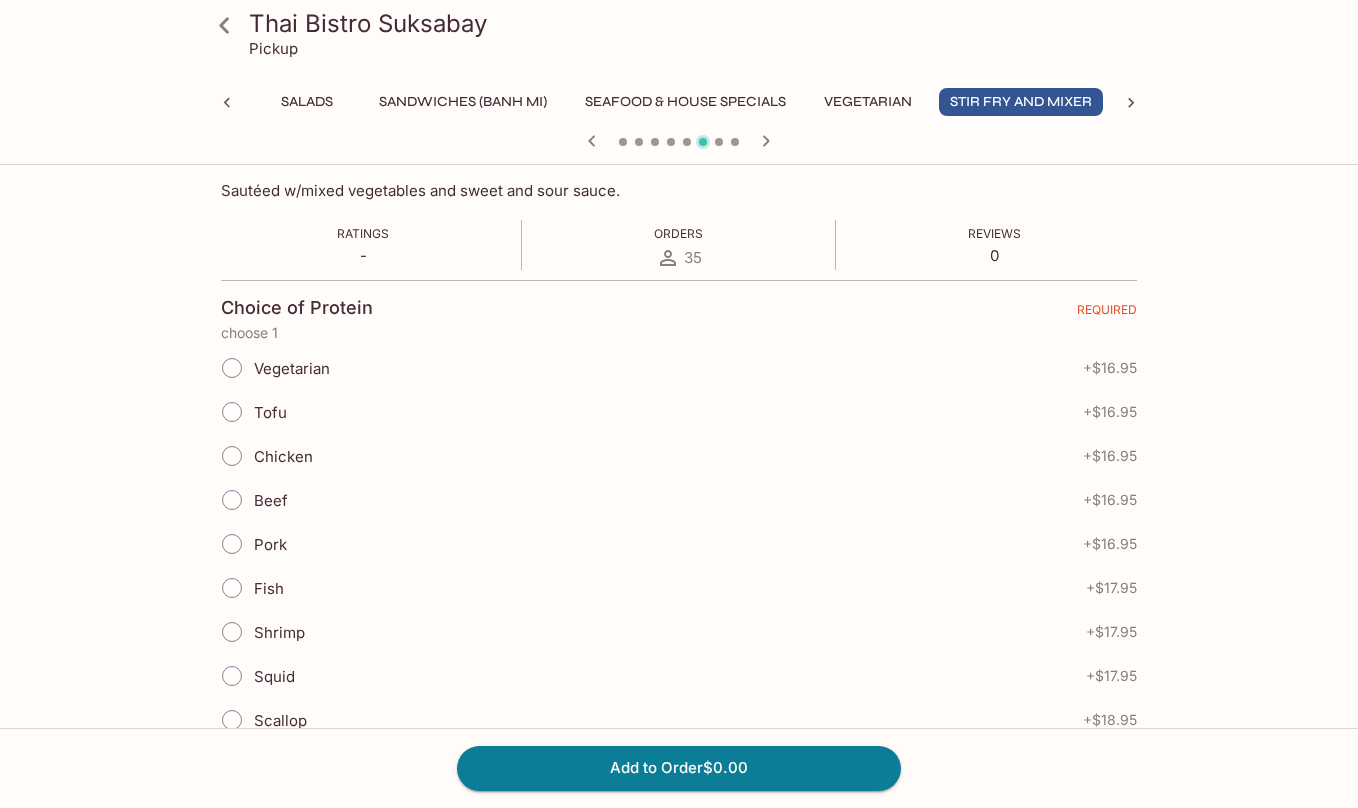 click on "Beef +  $16.95" at bounding box center [679, 500] 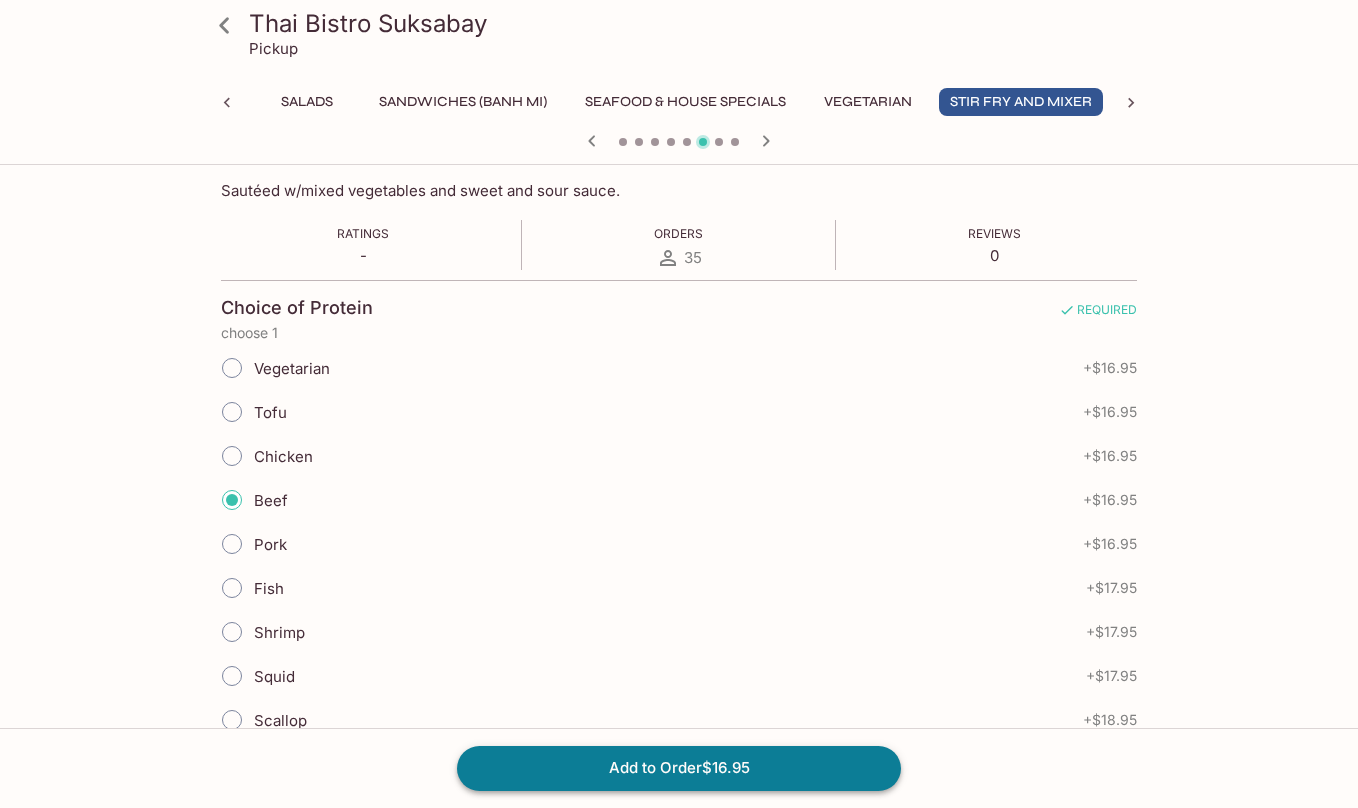 click on "Add to Order  $16.95" at bounding box center (679, 768) 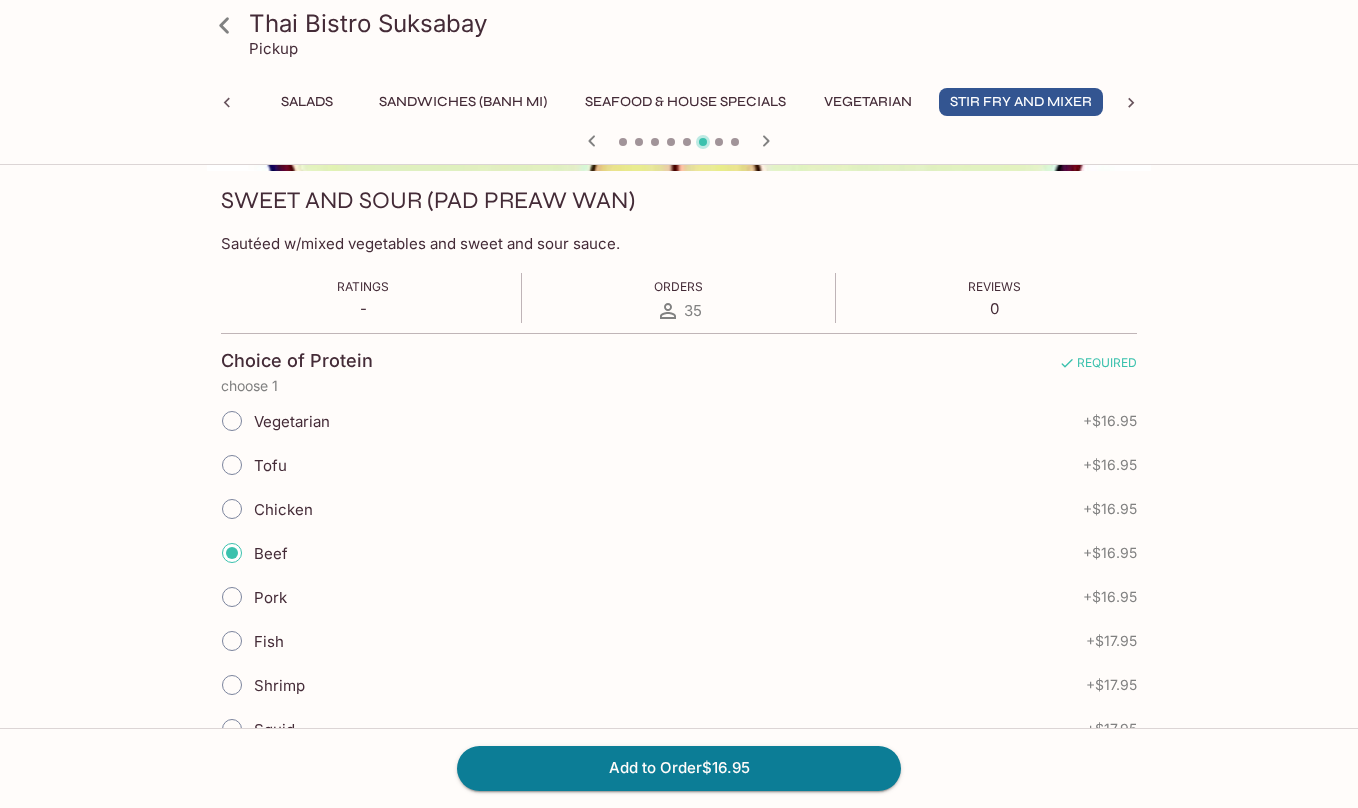 click 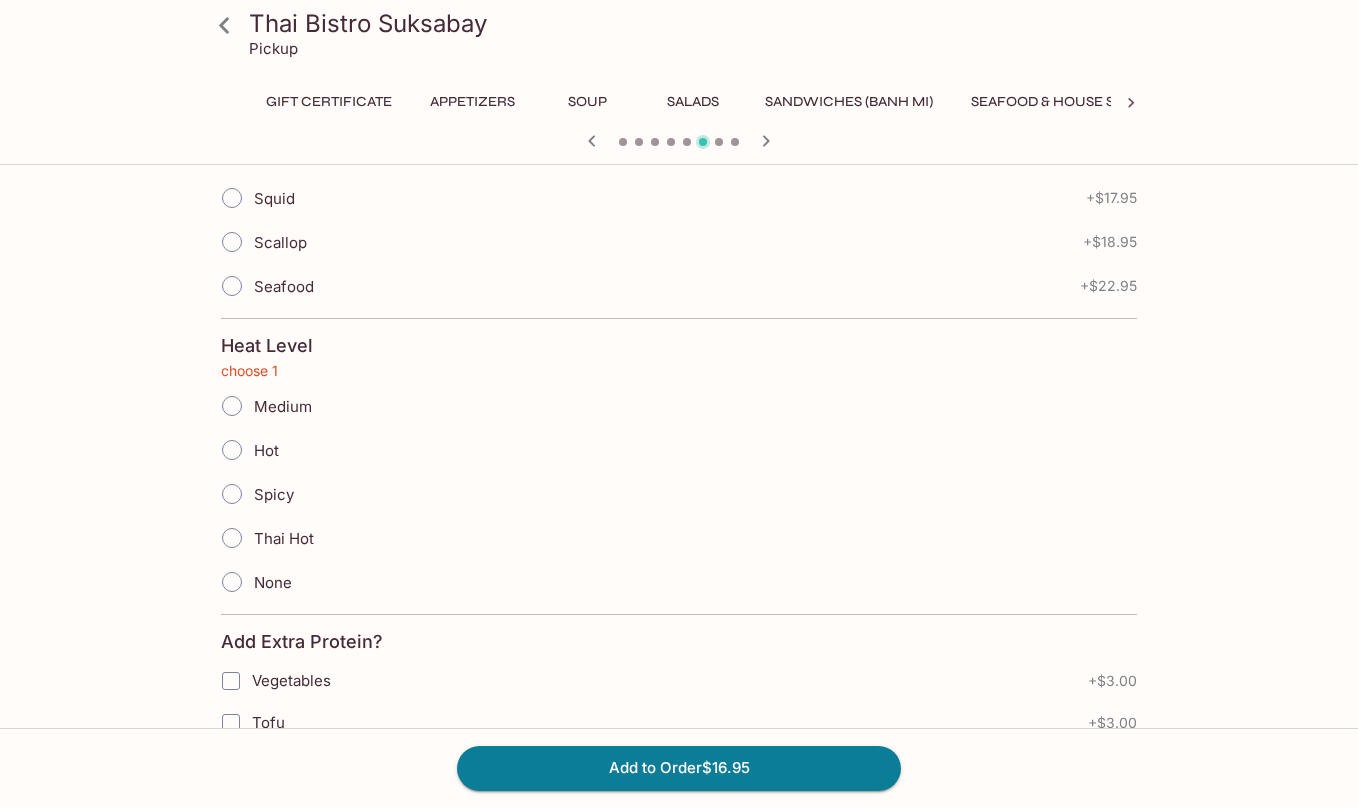scroll, scrollTop: 835, scrollLeft: 0, axis: vertical 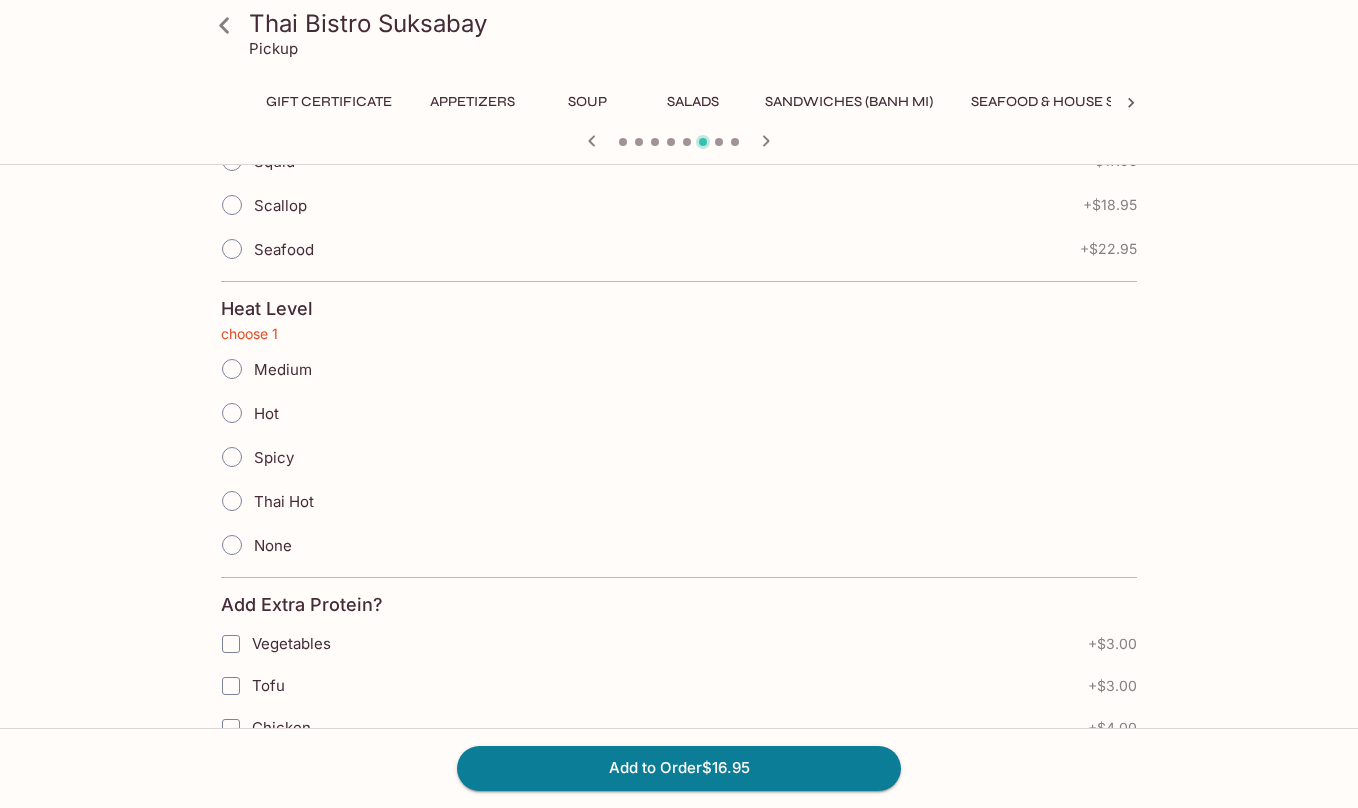 click on "None" at bounding box center (273, 545) 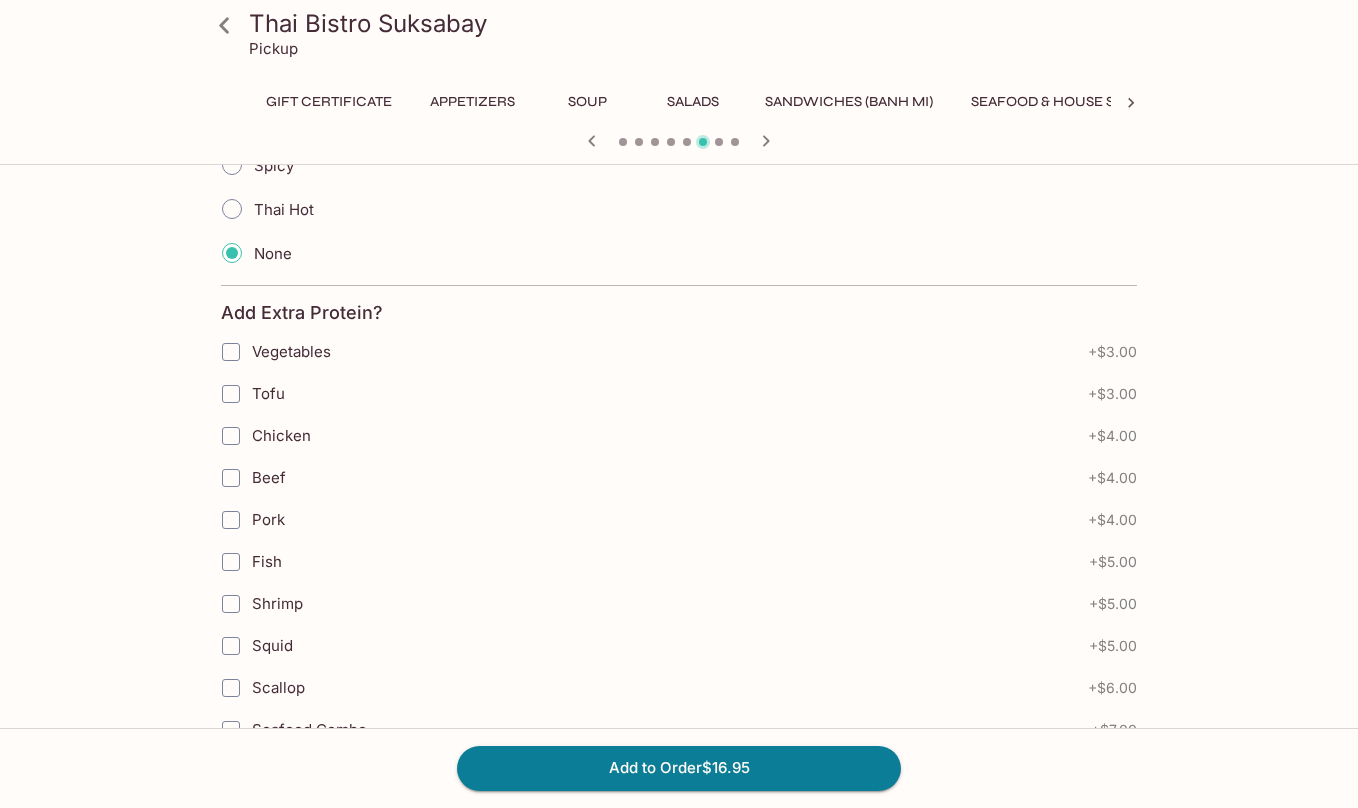 scroll, scrollTop: 1214, scrollLeft: 0, axis: vertical 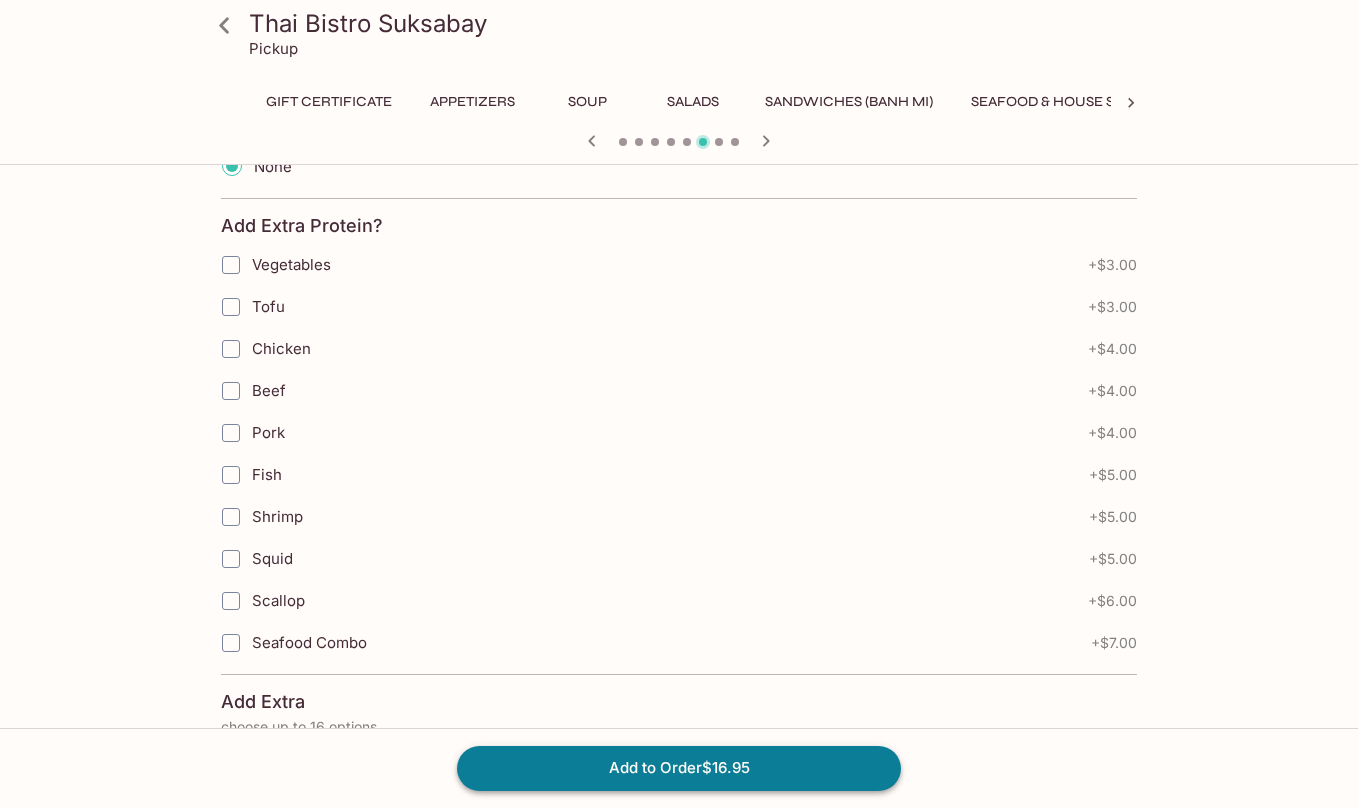 click on "Add to Order  $16.95" at bounding box center (679, 768) 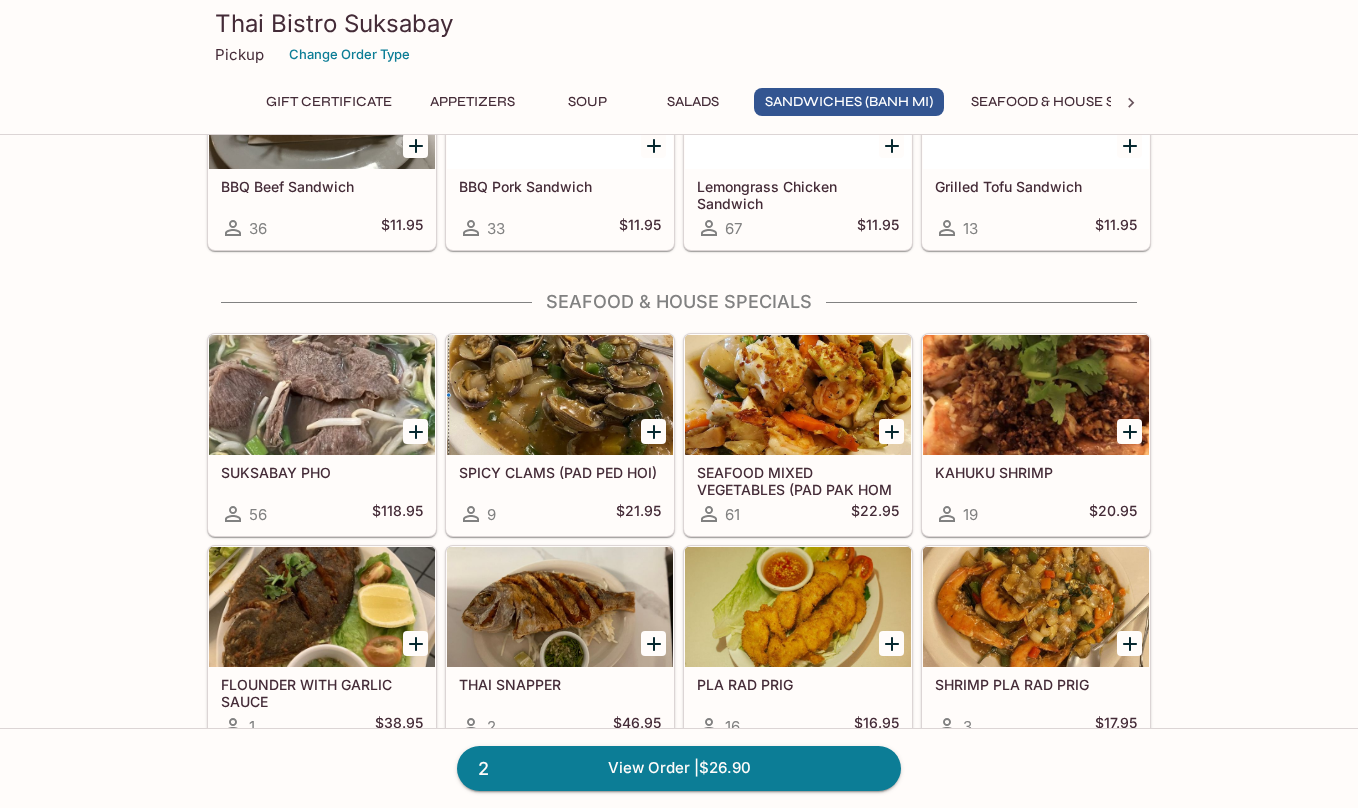 scroll, scrollTop: 2953, scrollLeft: 0, axis: vertical 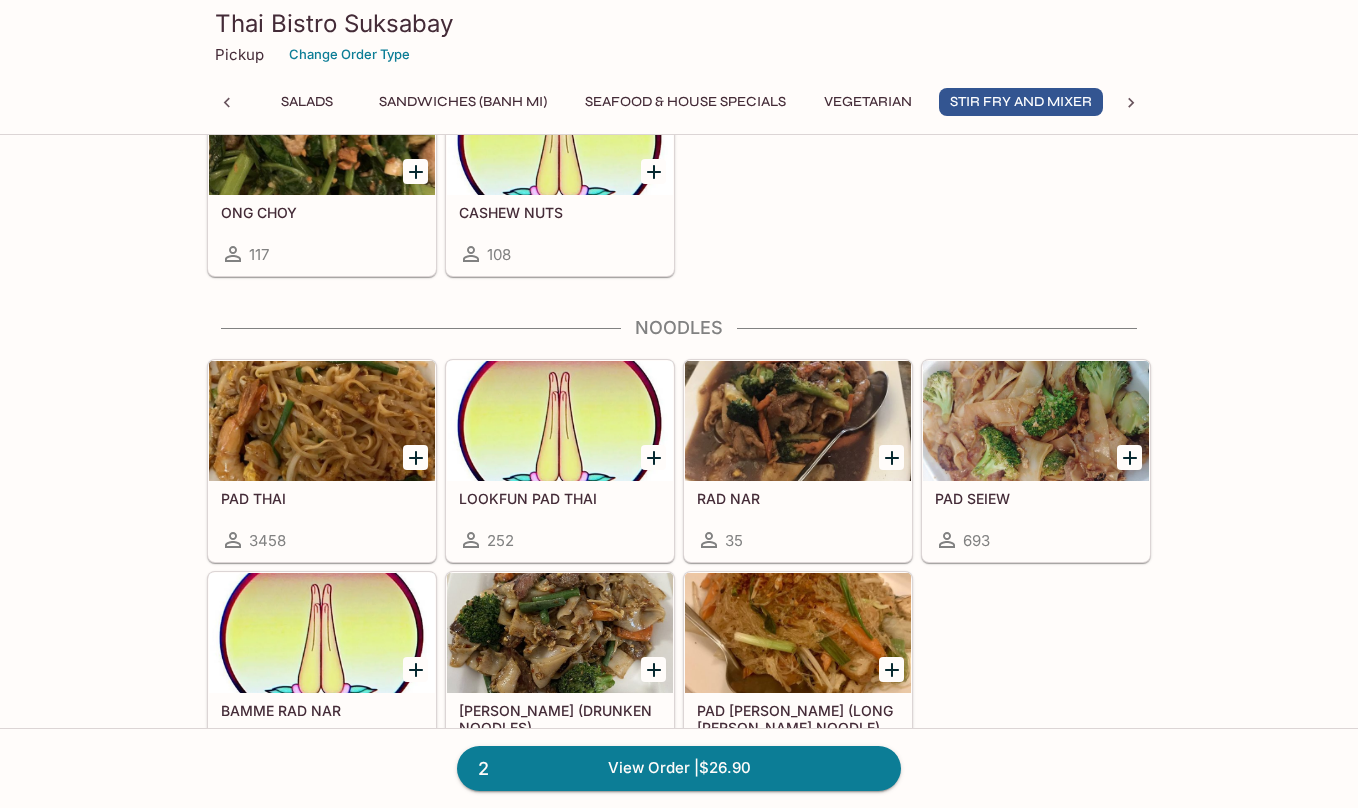 click at bounding box center (322, 421) 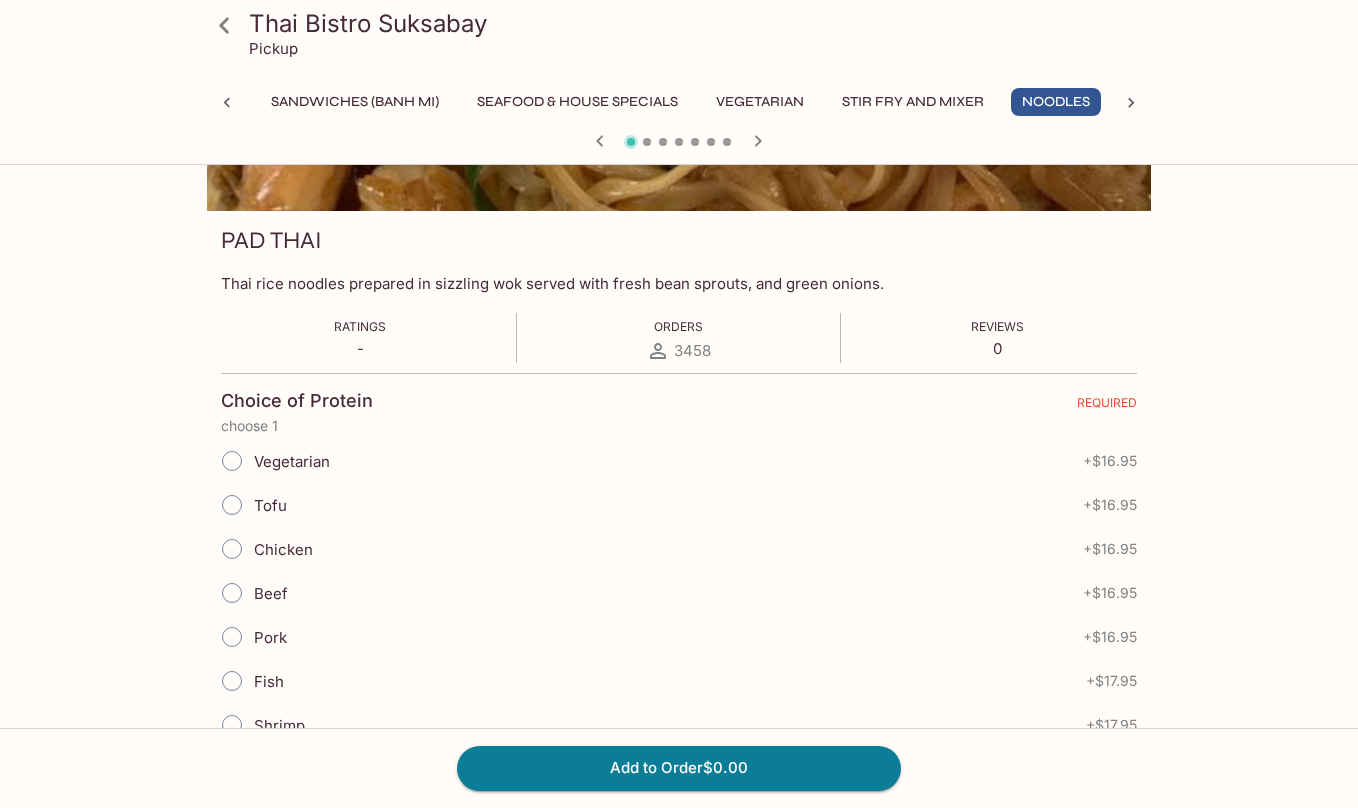 click on "Beef" at bounding box center (271, 593) 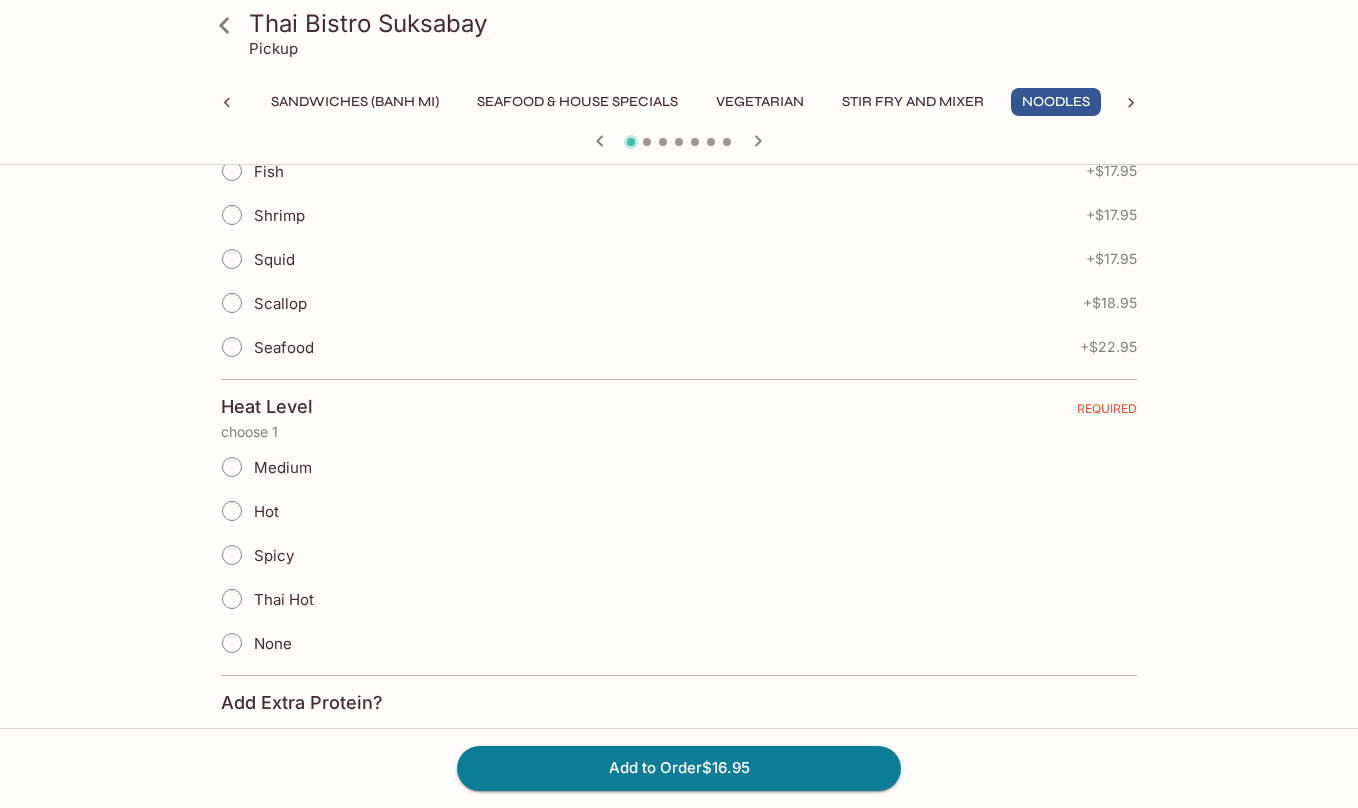 click on "Medium" at bounding box center (283, 467) 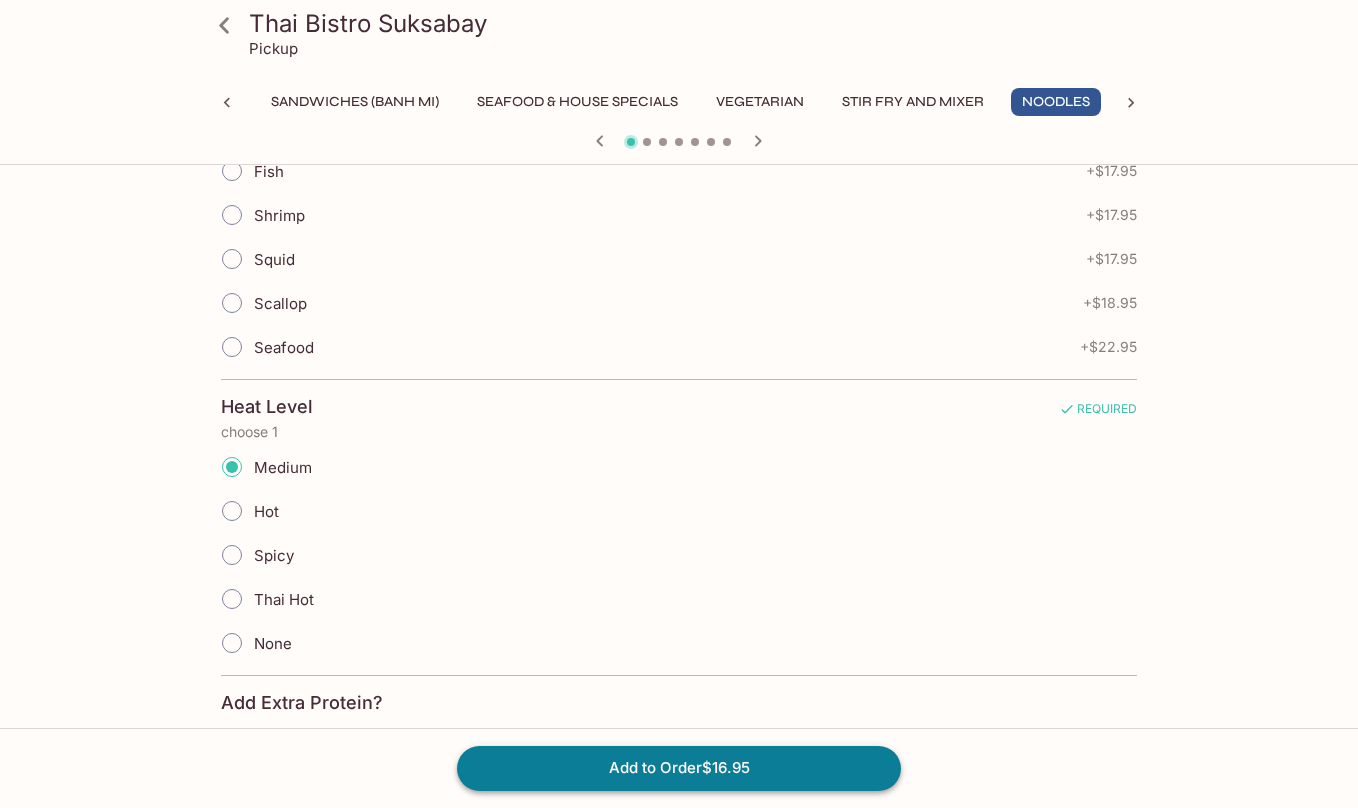 click on "Add to Order  $16.95" at bounding box center [679, 768] 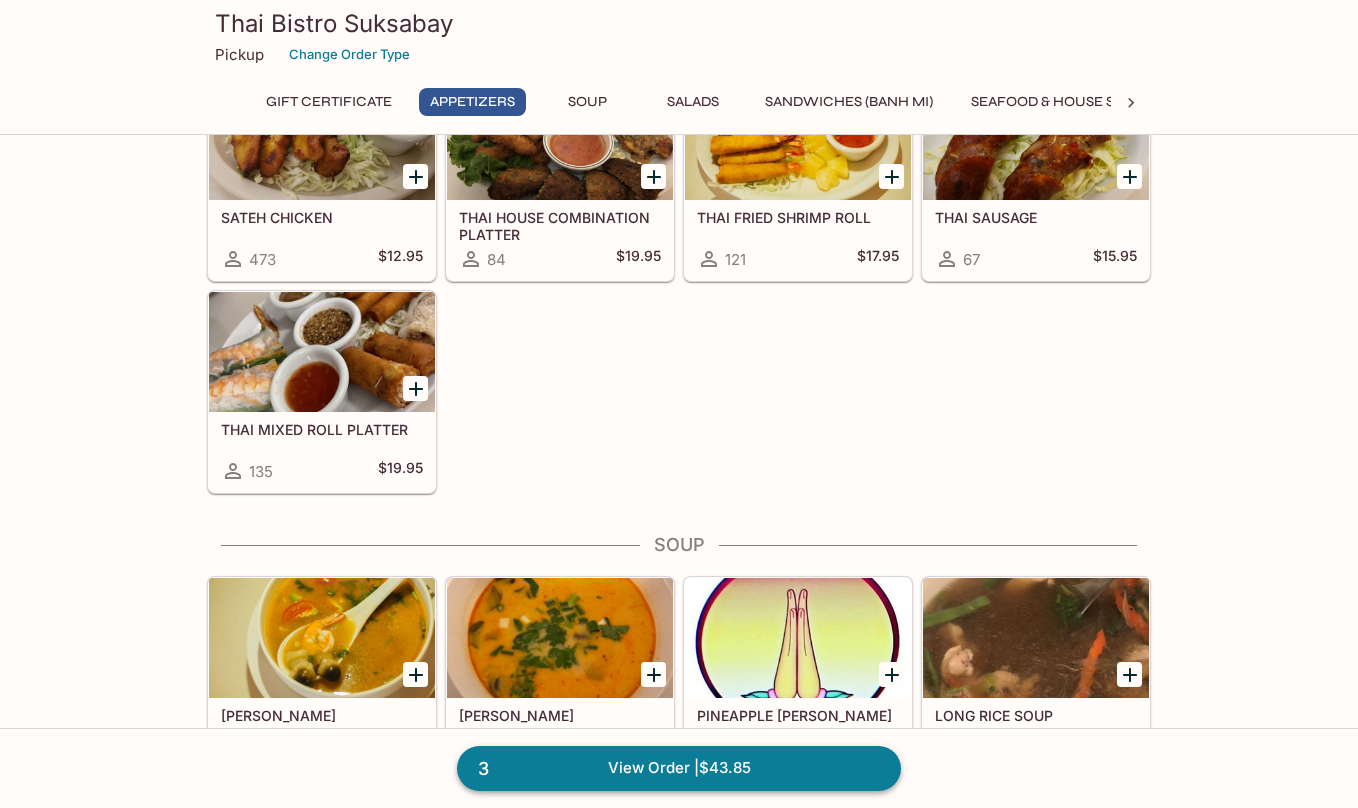 click on "3 View Order |  $43.85" at bounding box center [679, 768] 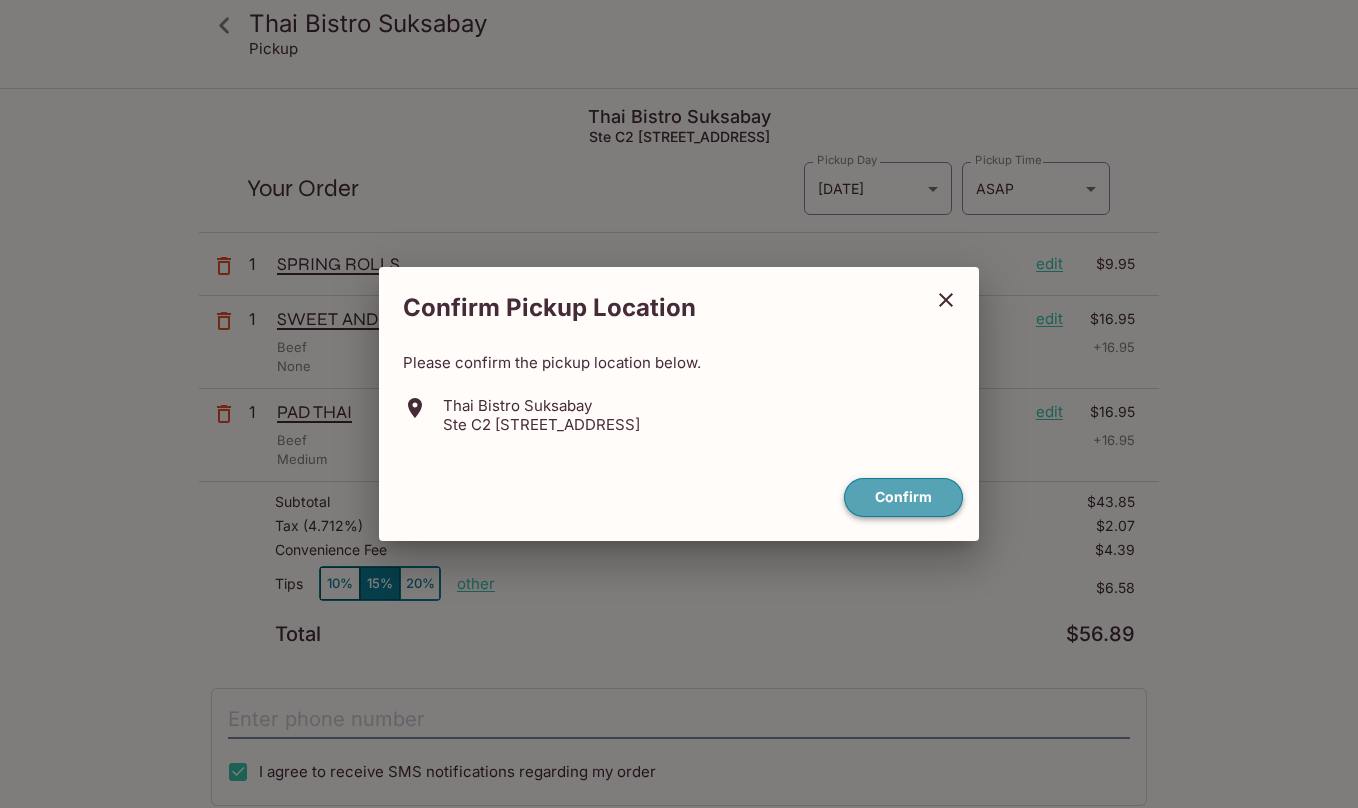 click on "Confirm" at bounding box center [903, 497] 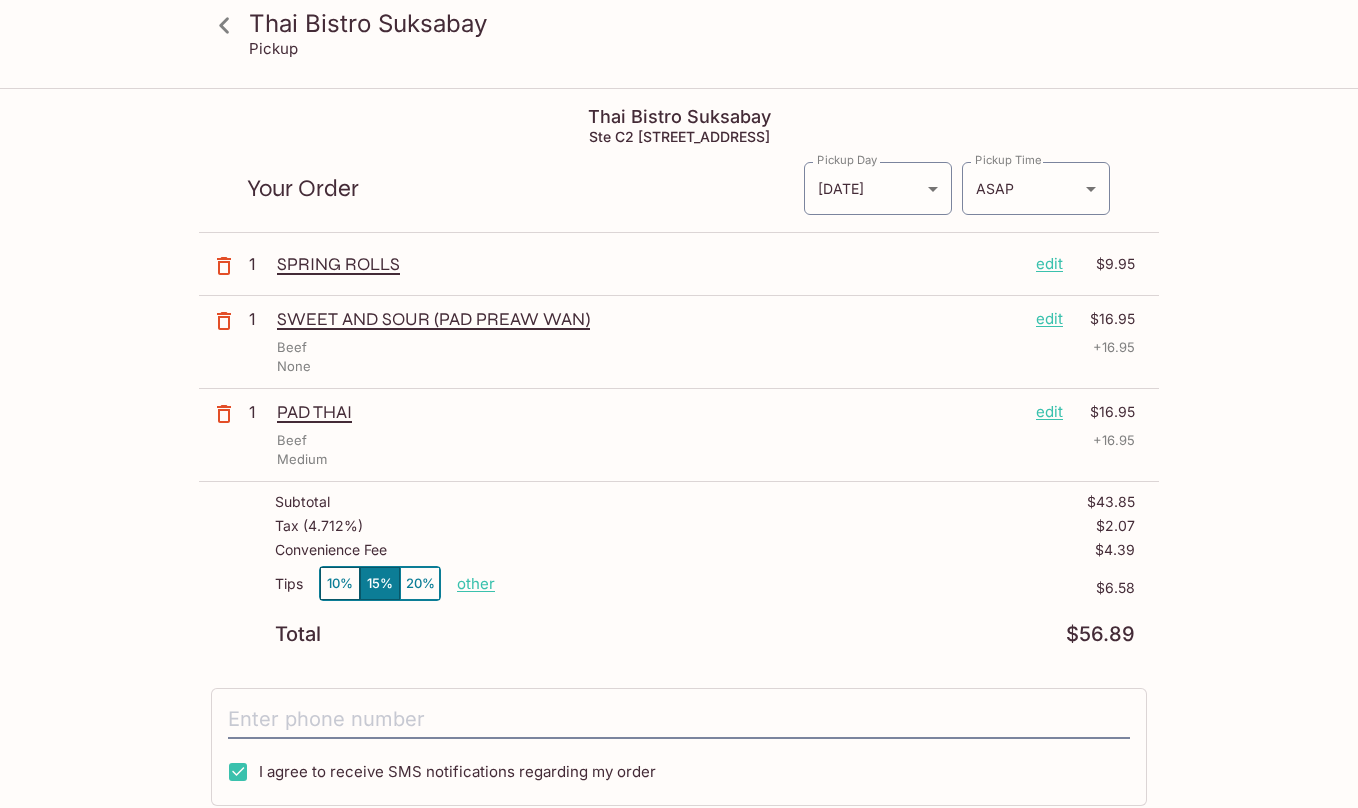 click 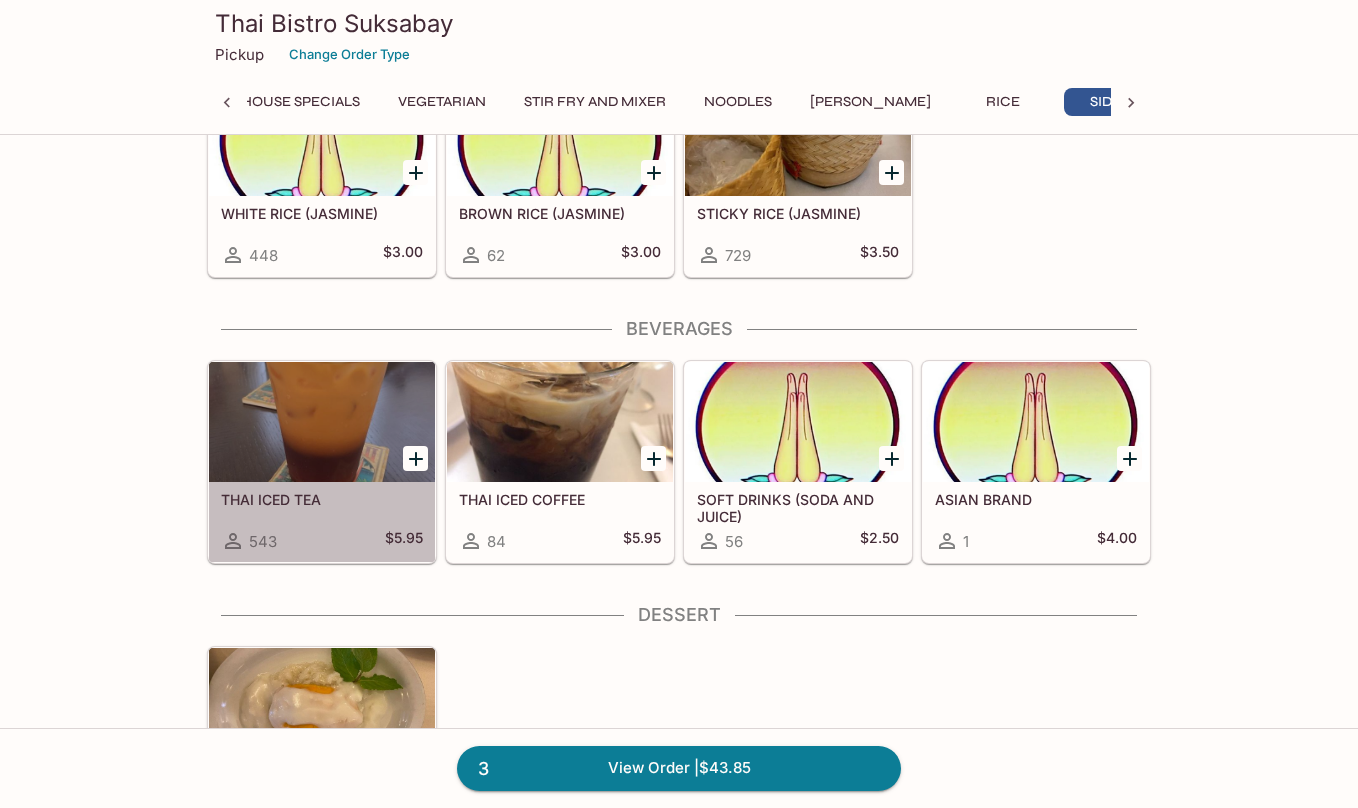click at bounding box center [322, 422] 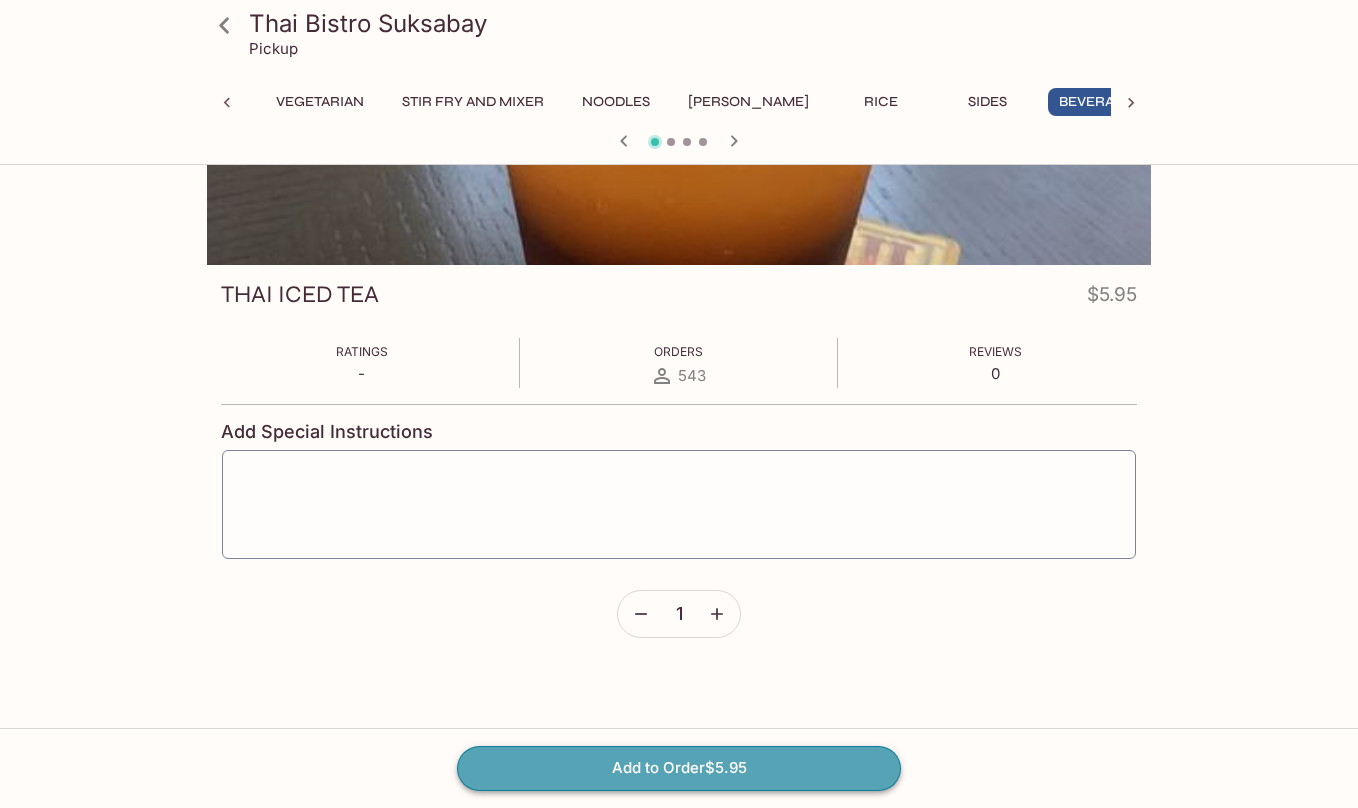 click on "Add to Order  $5.95" at bounding box center (679, 768) 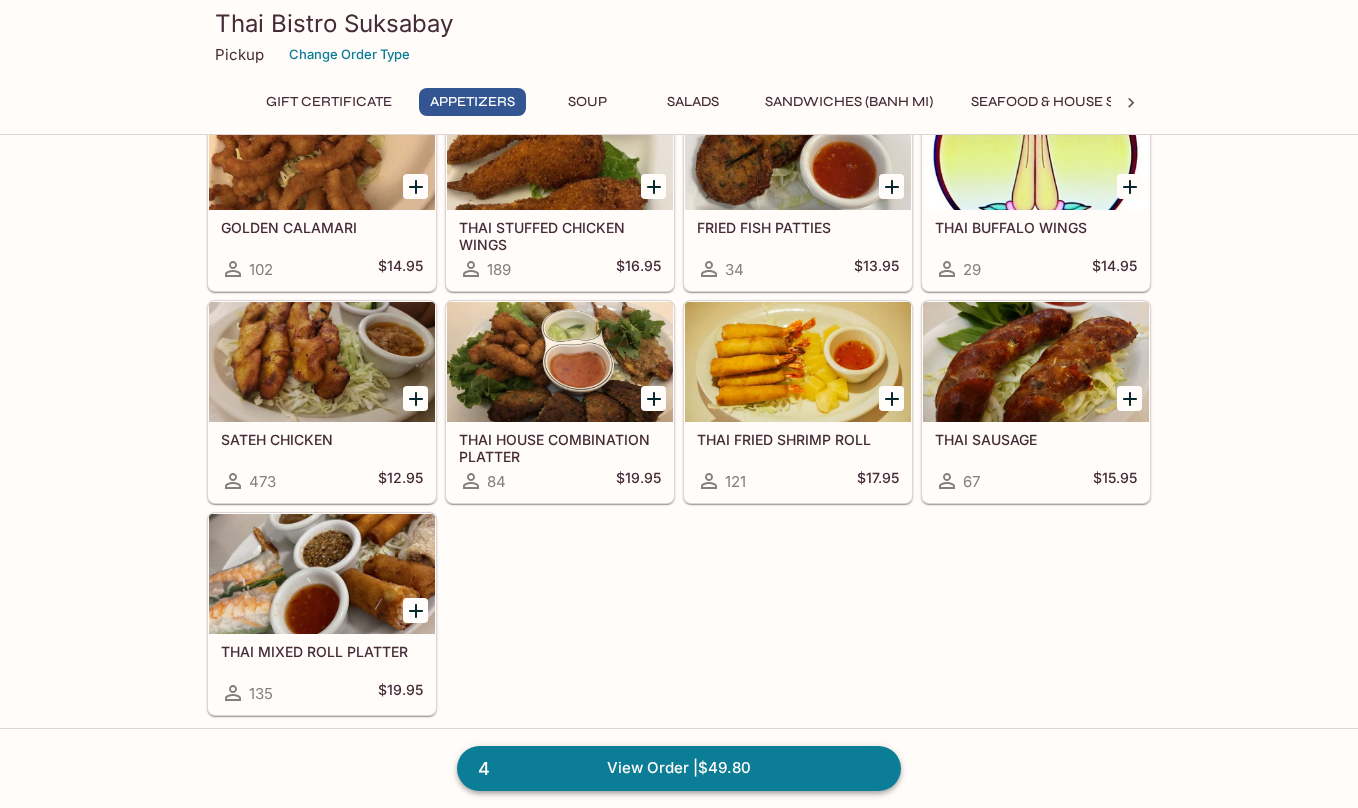 click on "4 View Order |  $49.80" at bounding box center [679, 768] 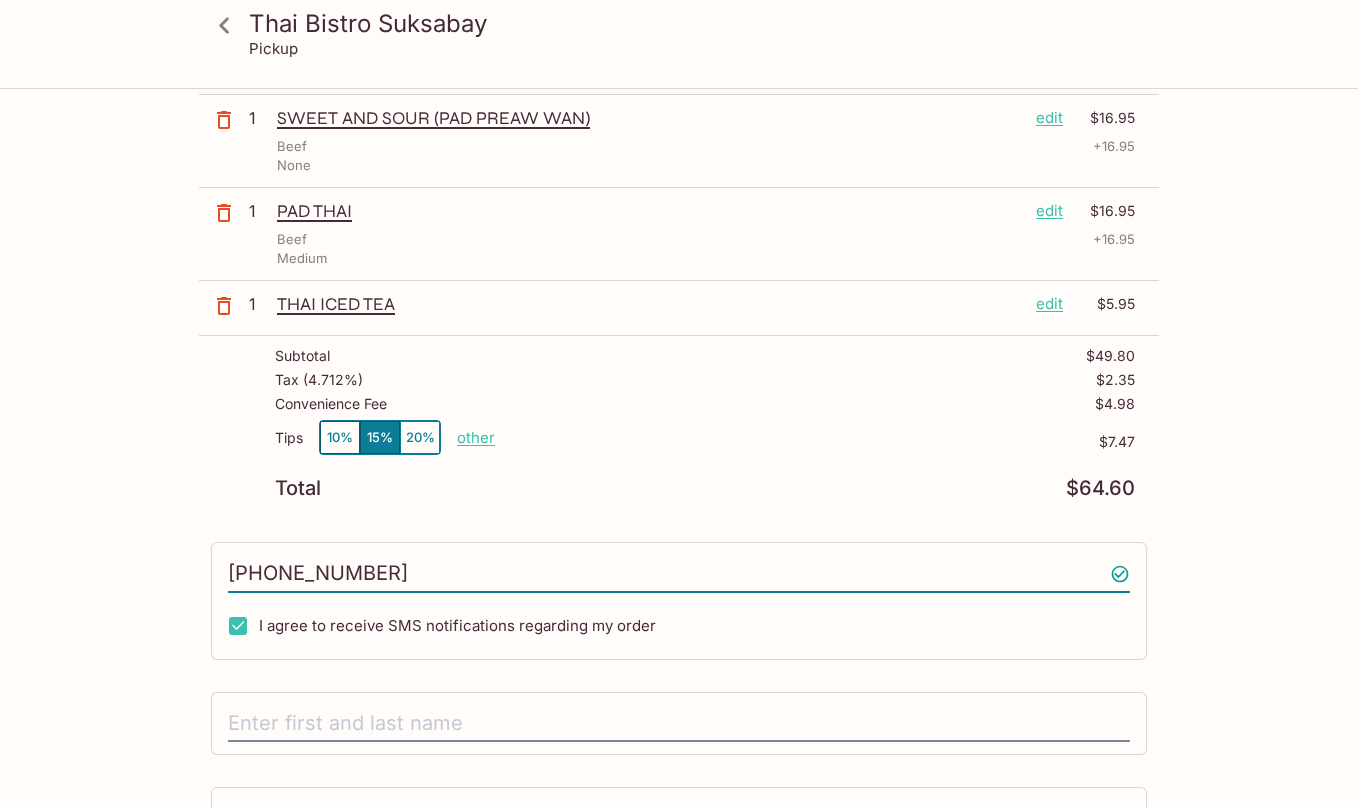 type on "[PHONE_NUMBER]" 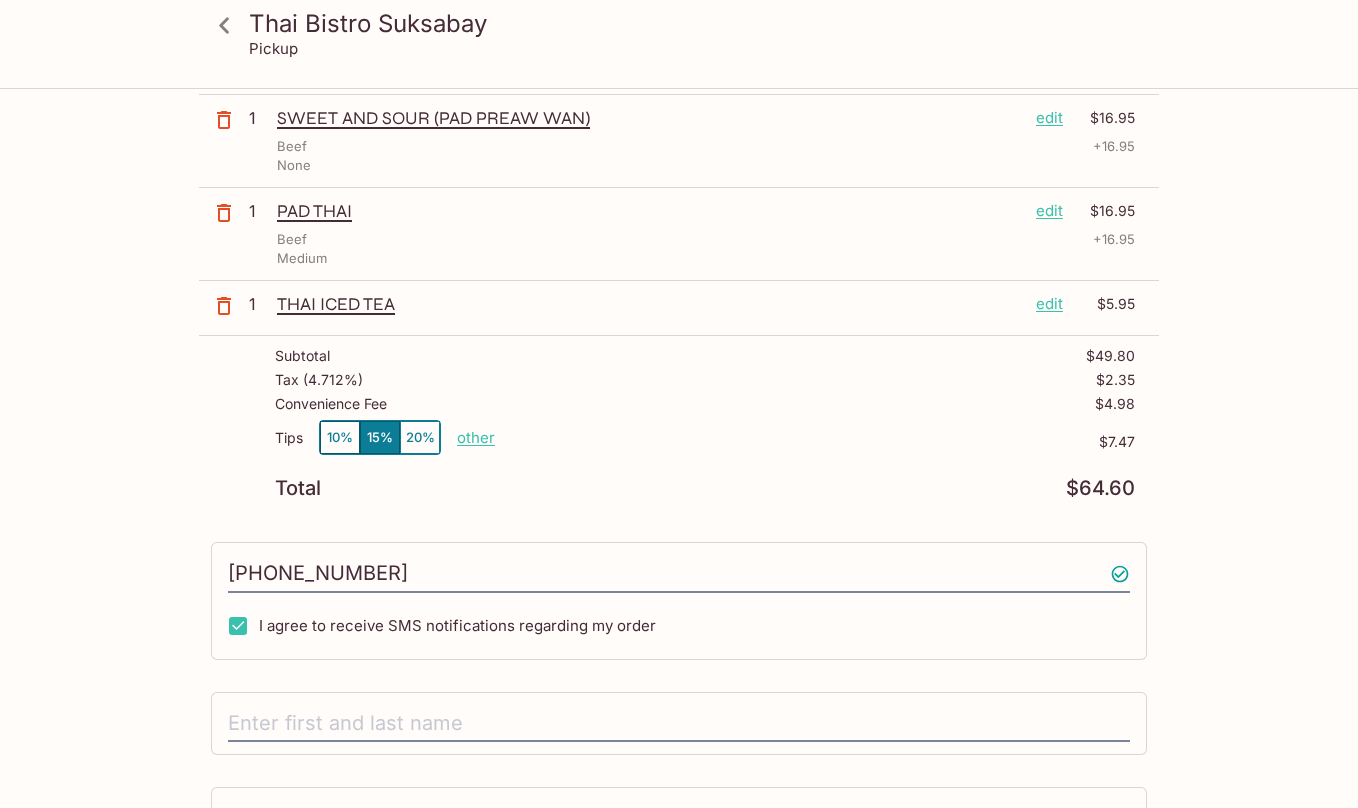 click on "Tips 10% 15% 20% other $7.47" at bounding box center (705, 449) 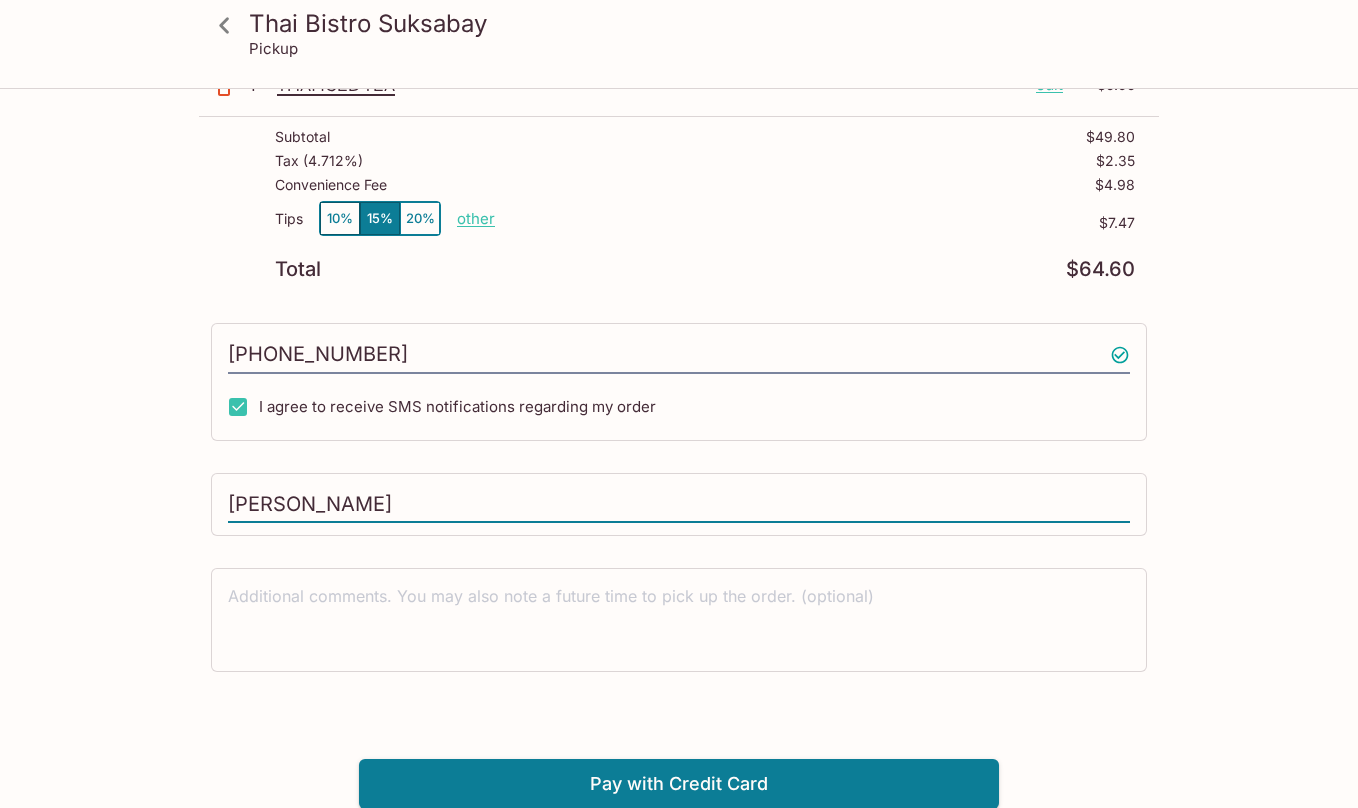 type on "[PERSON_NAME]" 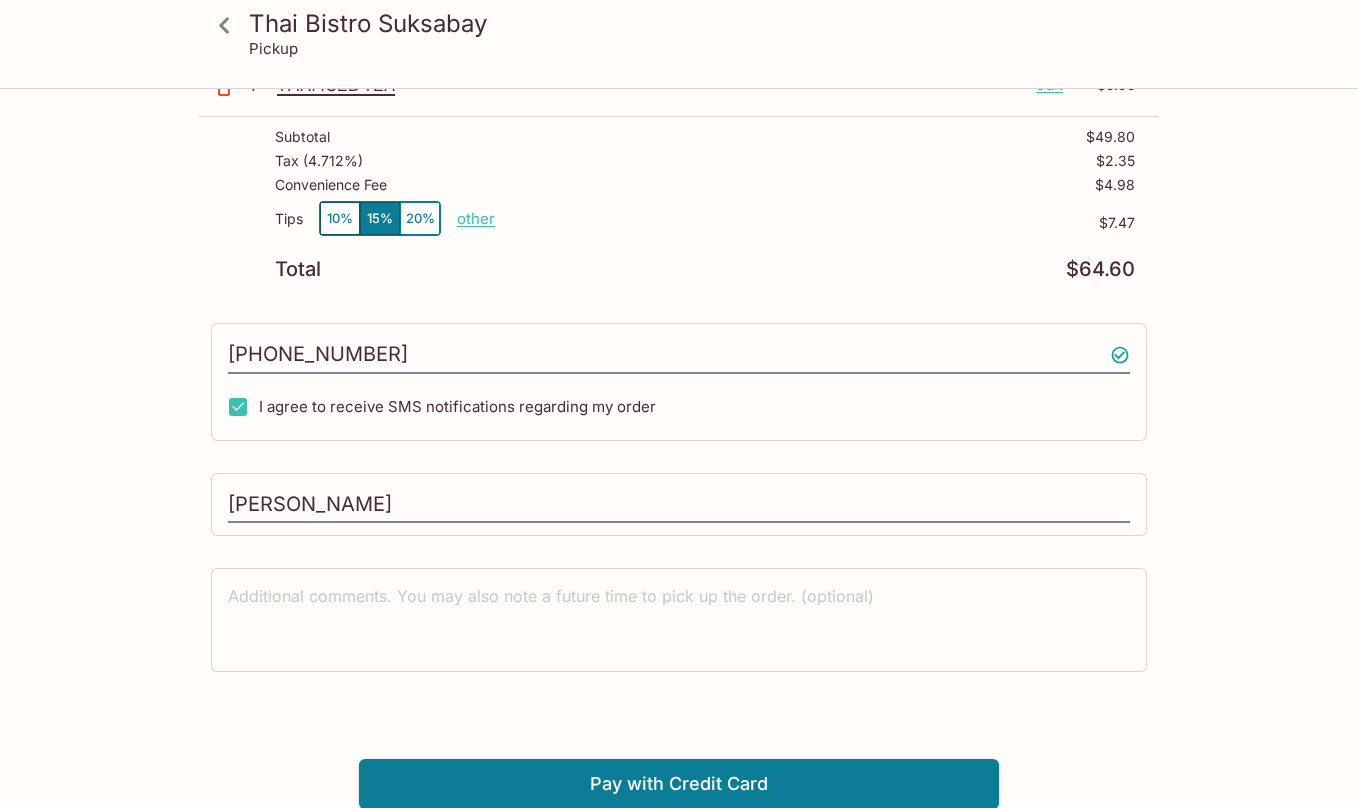 scroll, scrollTop: 0, scrollLeft: 0, axis: both 